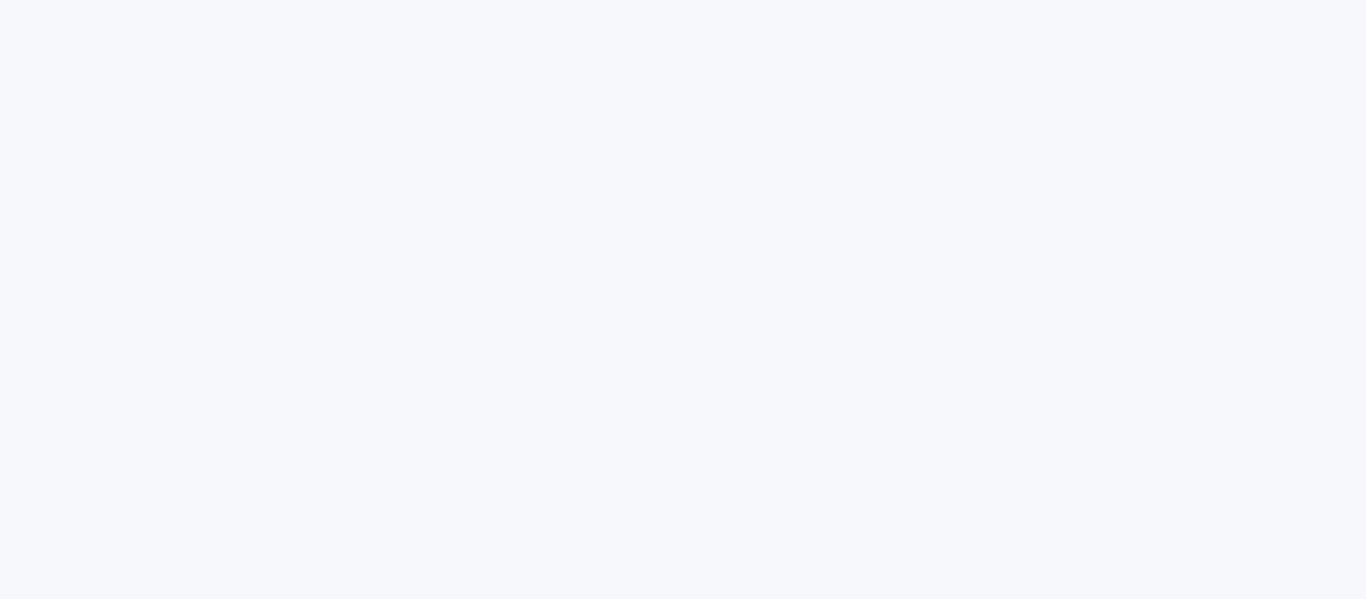 scroll, scrollTop: 0, scrollLeft: 0, axis: both 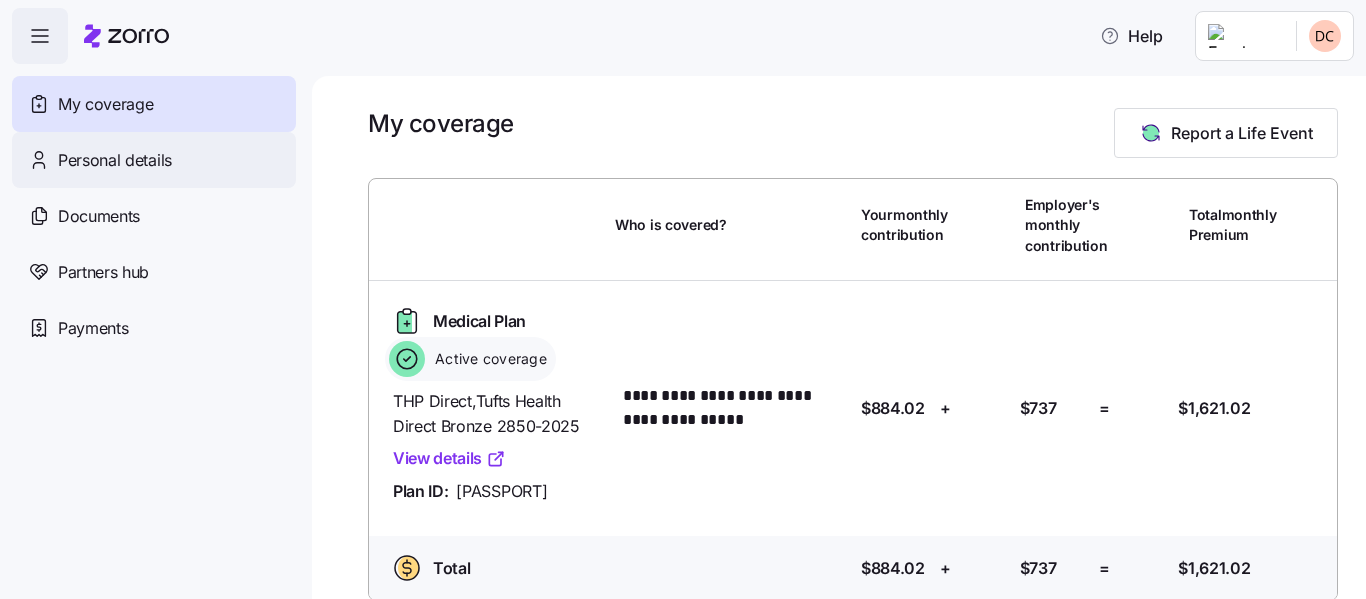 click on "Personal details" at bounding box center (115, 160) 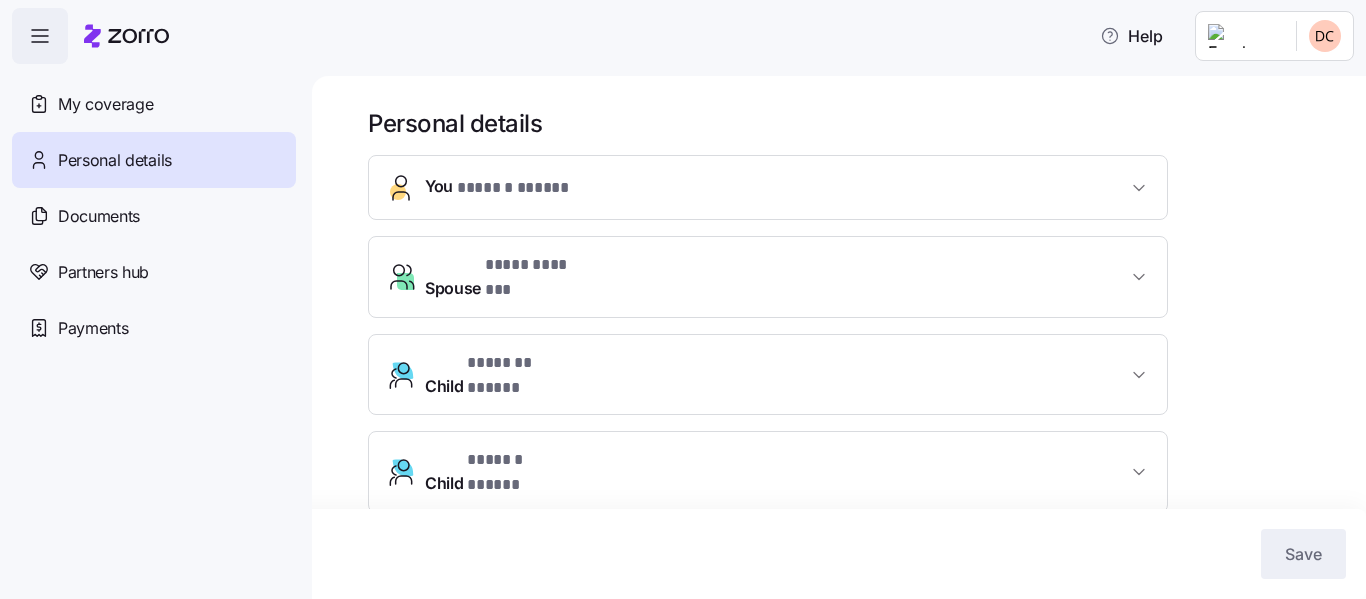 click on "You * ******   ***** *" at bounding box center [768, 187] 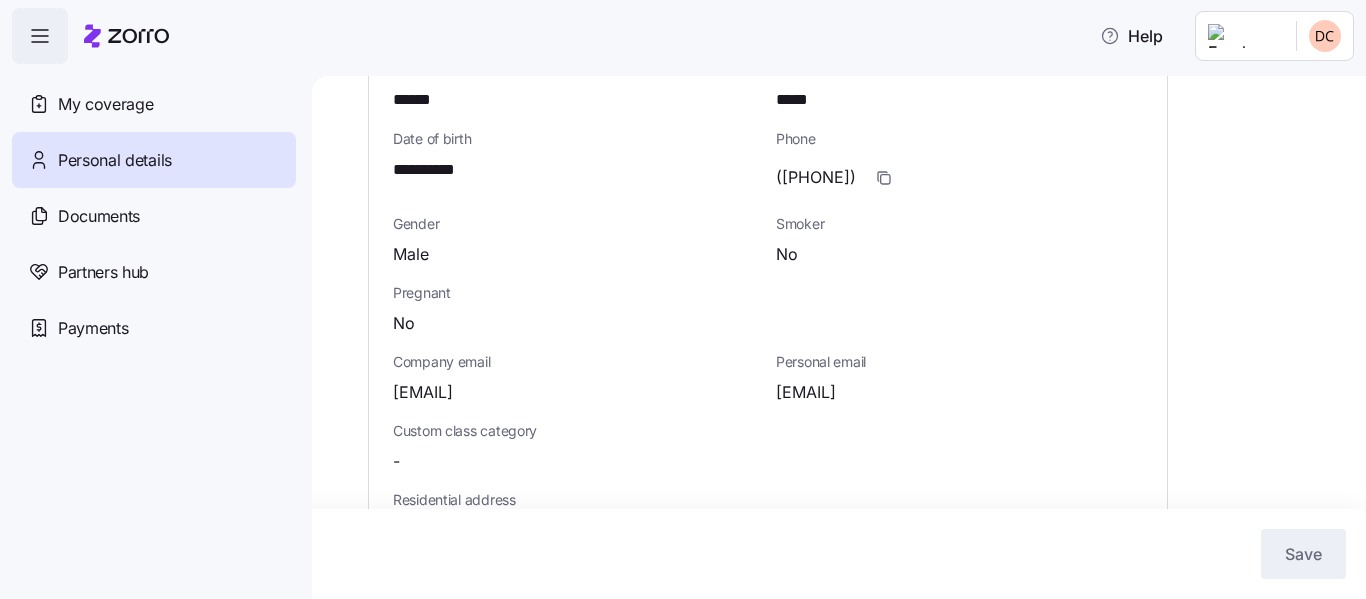 scroll, scrollTop: 0, scrollLeft: 0, axis: both 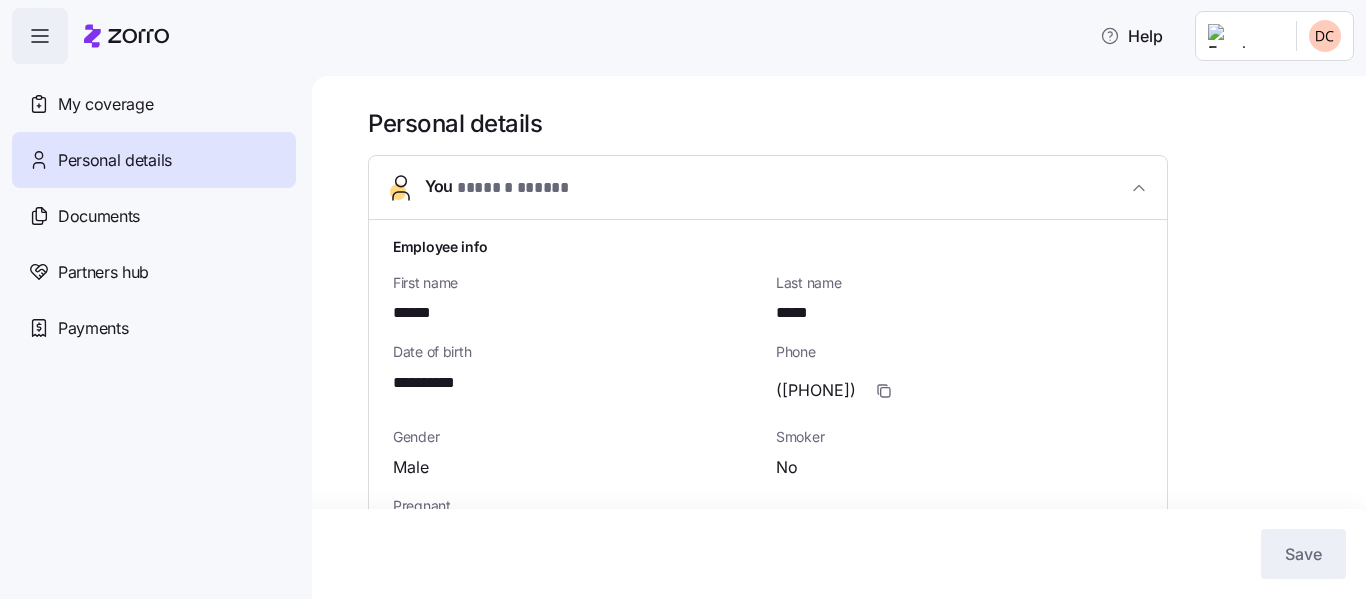 click 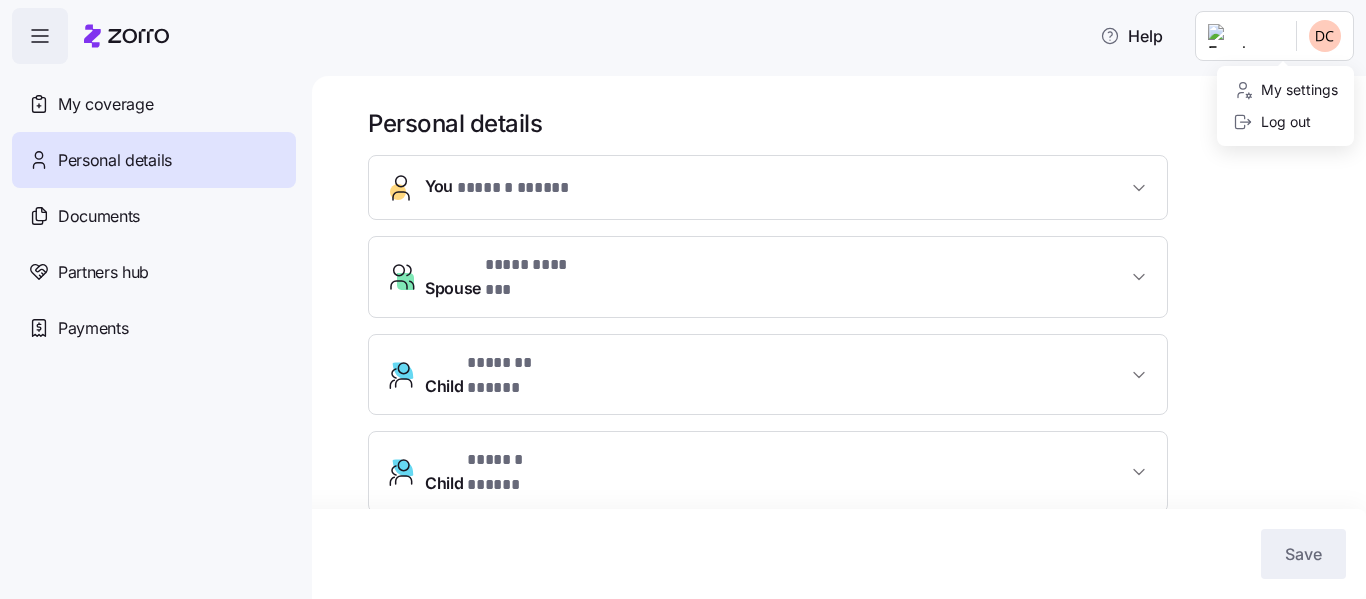 click on "**********" at bounding box center [683, 293] 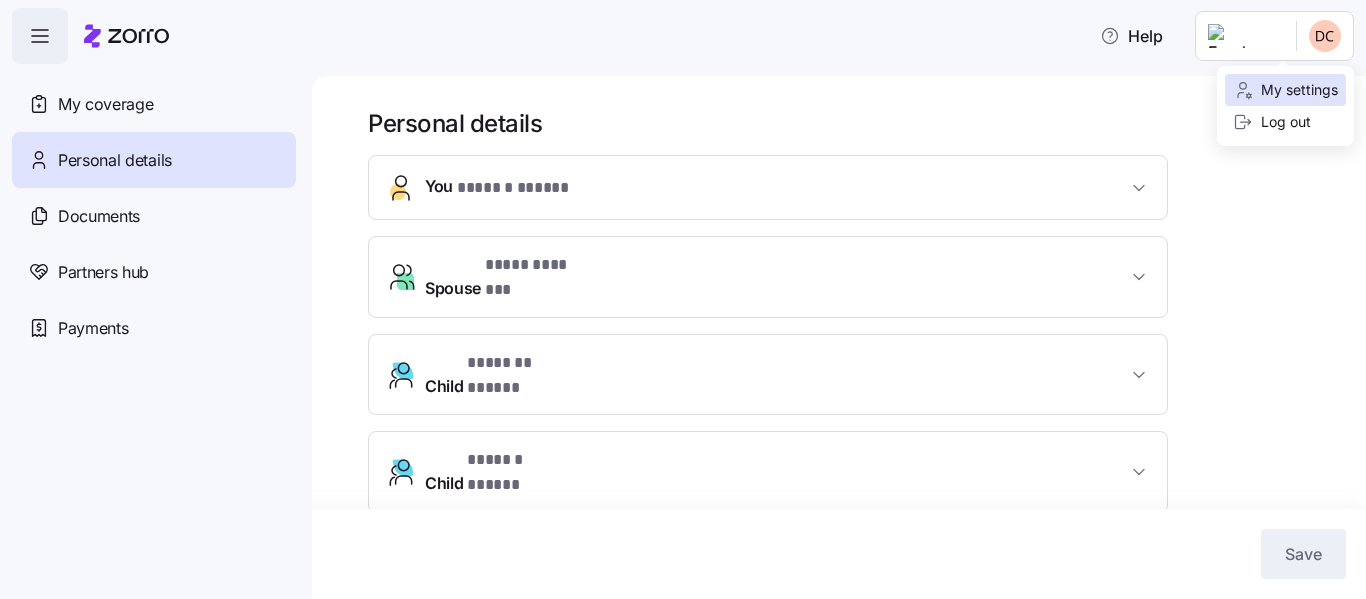 click on "My settings" at bounding box center (1285, 90) 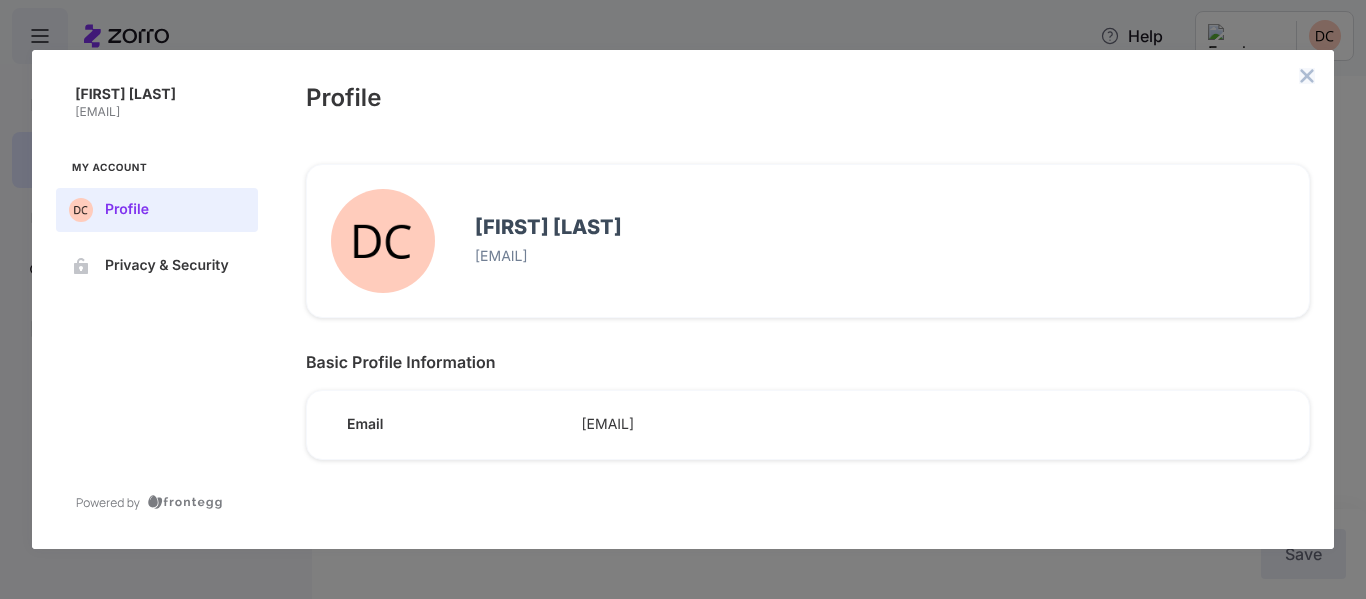 click 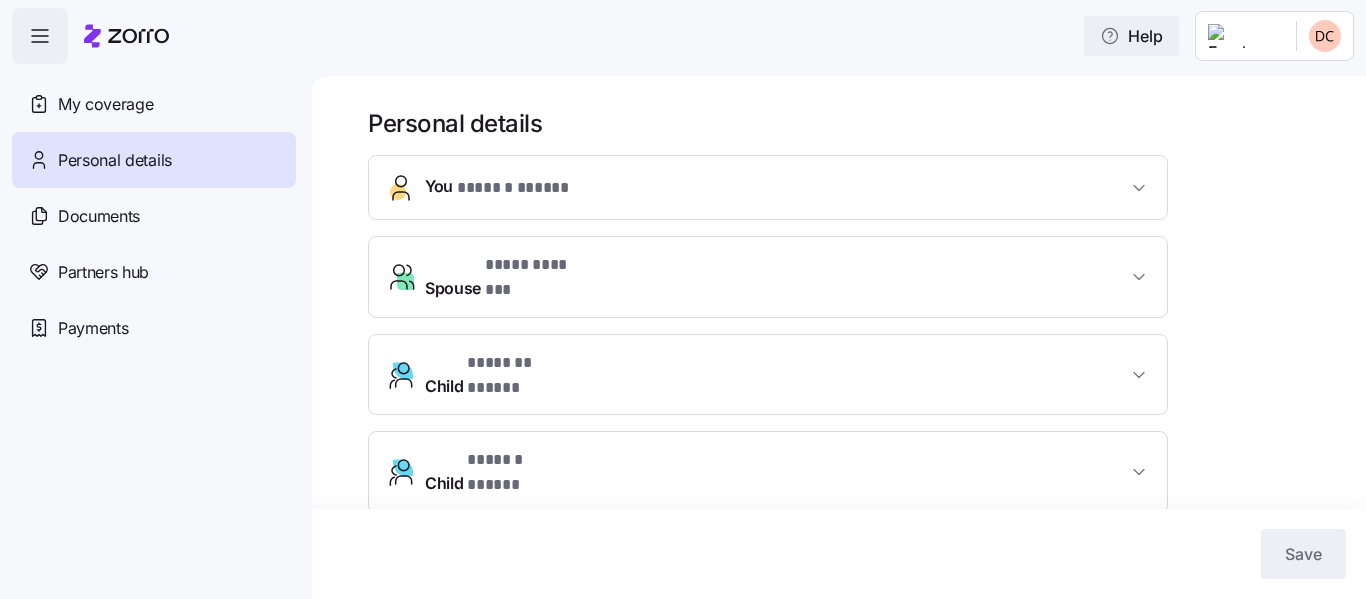 click 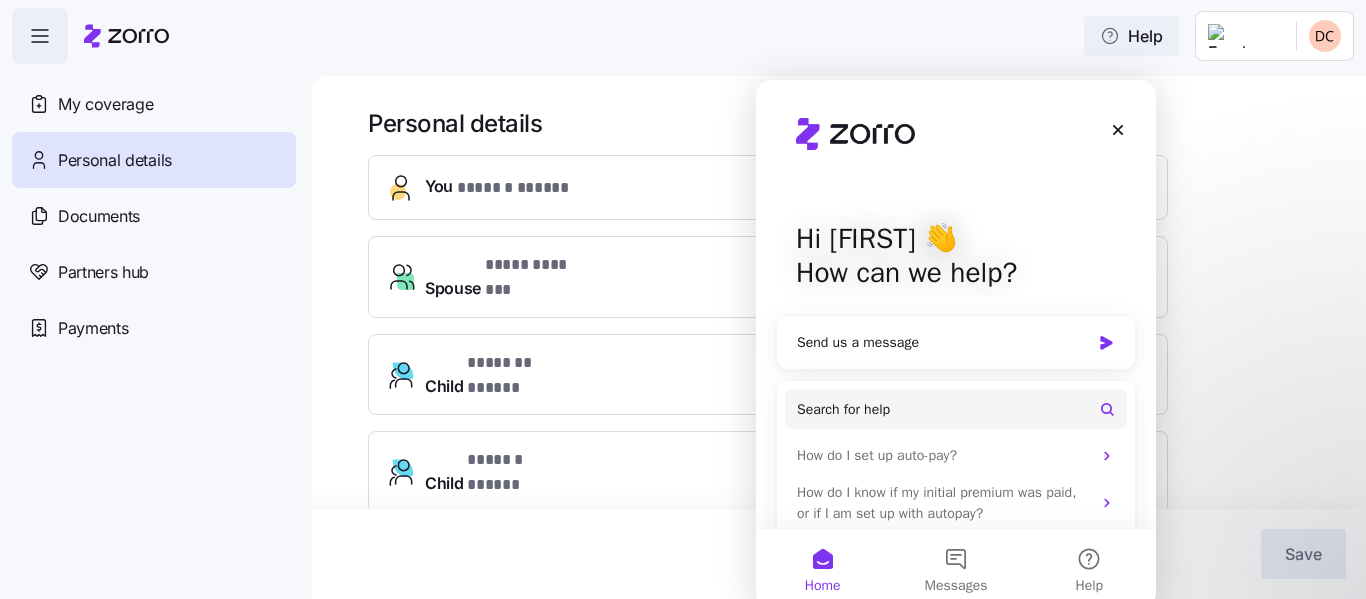 scroll, scrollTop: 0, scrollLeft: 0, axis: both 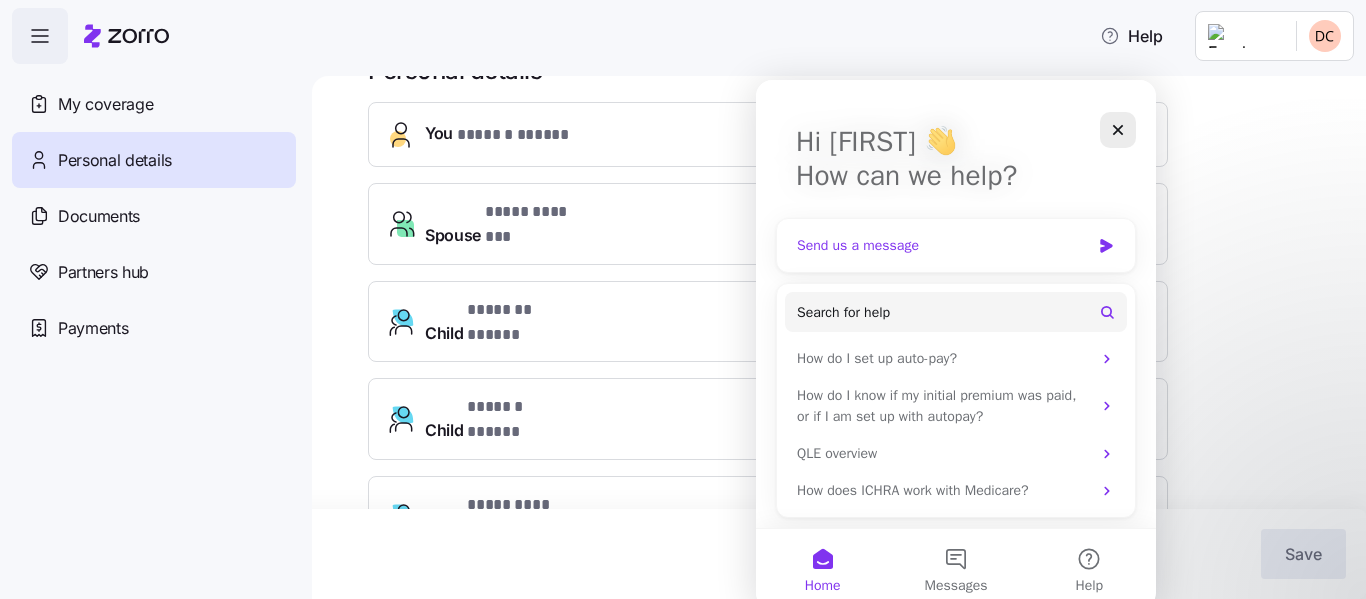 click on "Send us a message" at bounding box center [943, 245] 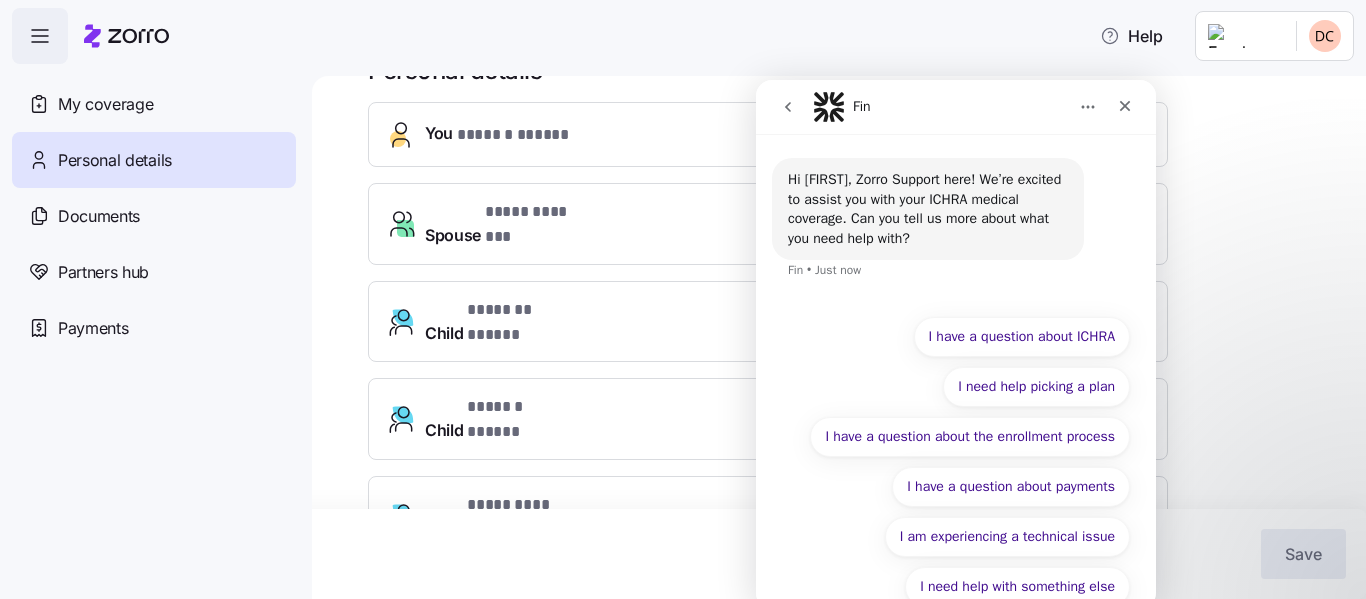 scroll, scrollTop: 31, scrollLeft: 0, axis: vertical 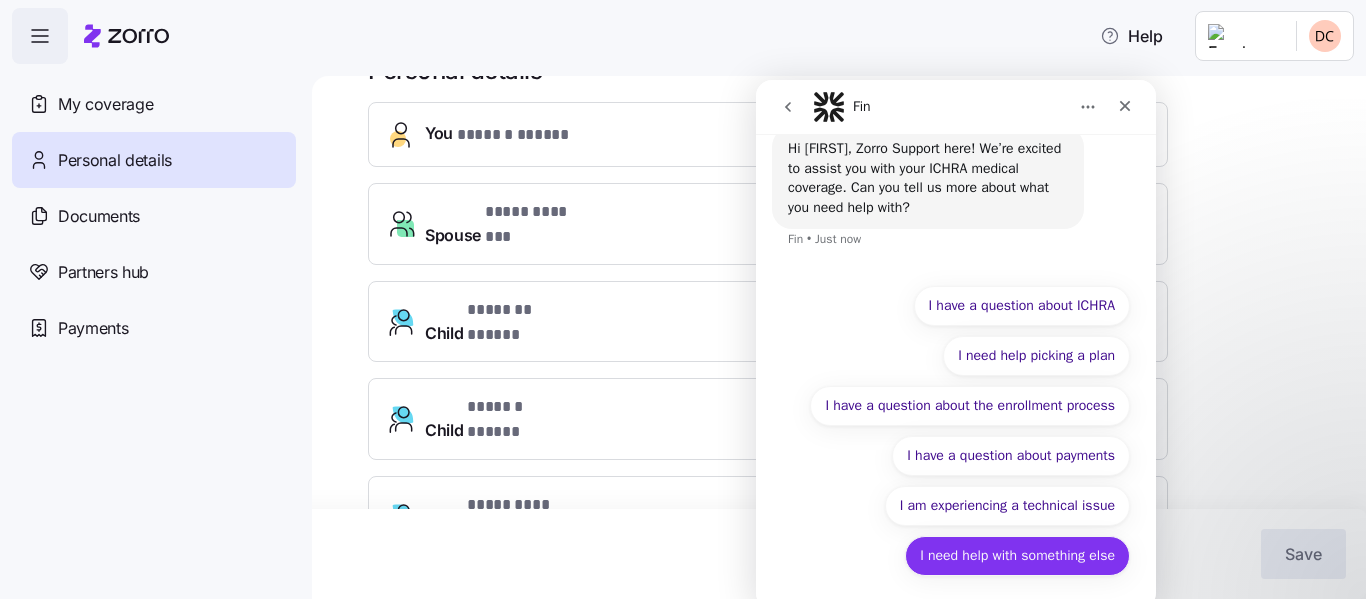click on "I need help with something else" at bounding box center [1017, 556] 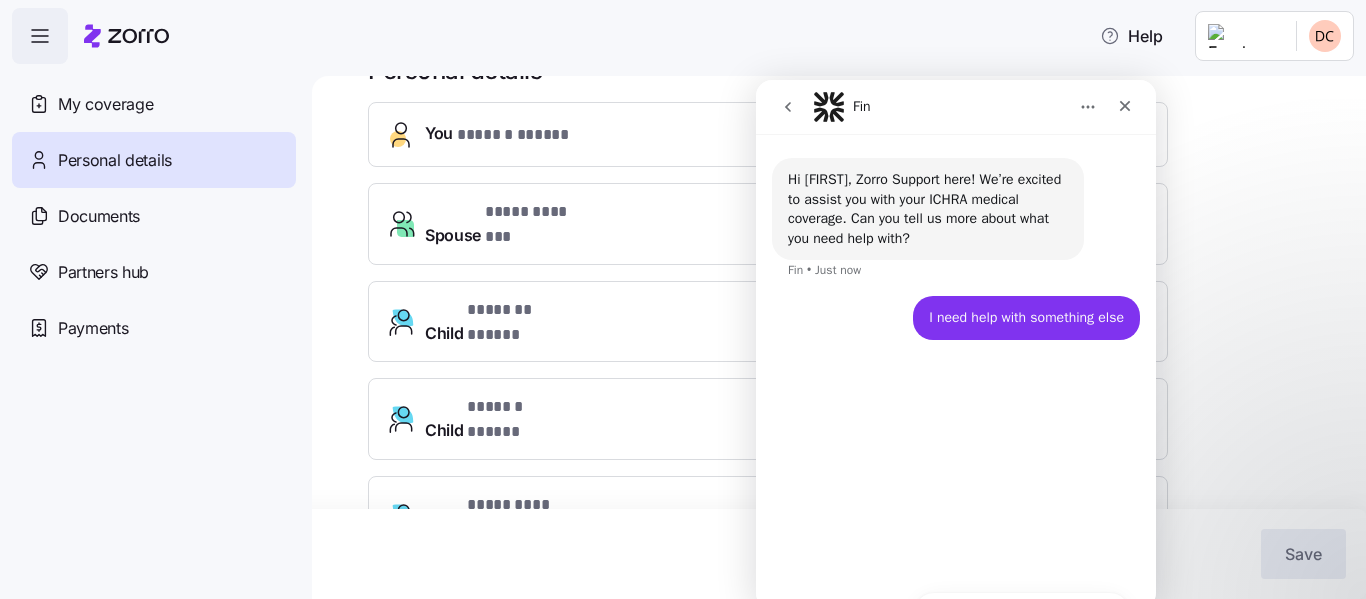 scroll, scrollTop: 0, scrollLeft: 0, axis: both 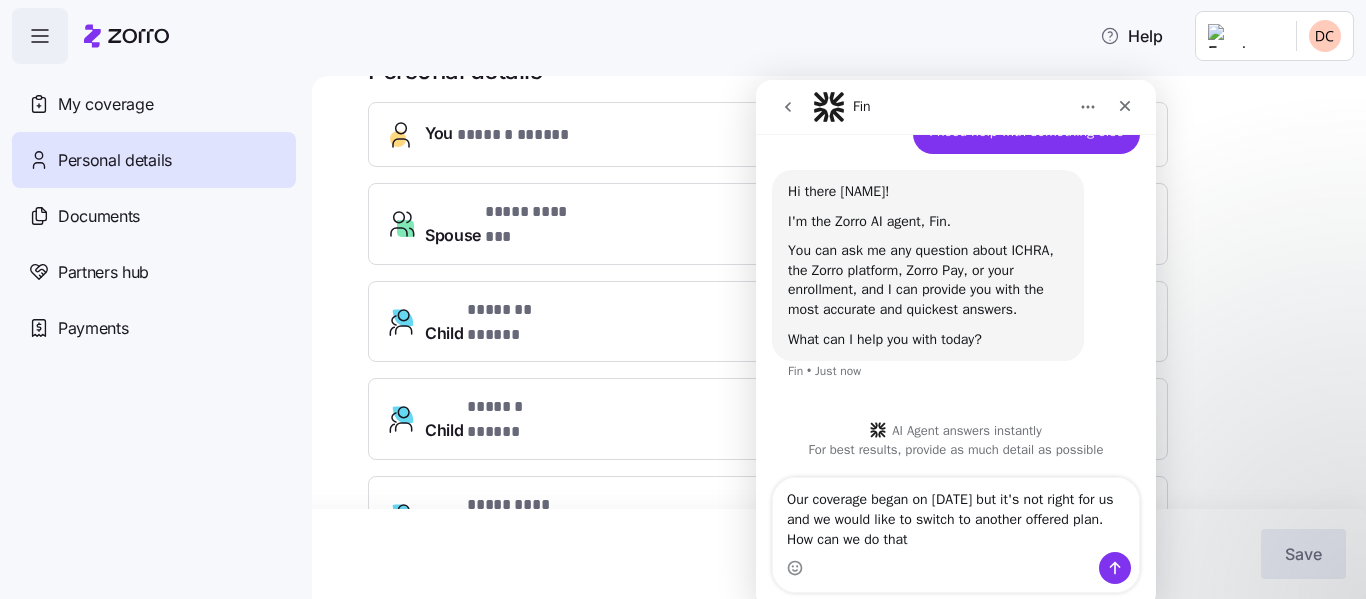 type on "Our coverage began on [DATE] but it's not right for us and we would like to switch to another offered plan. How can we do that?" 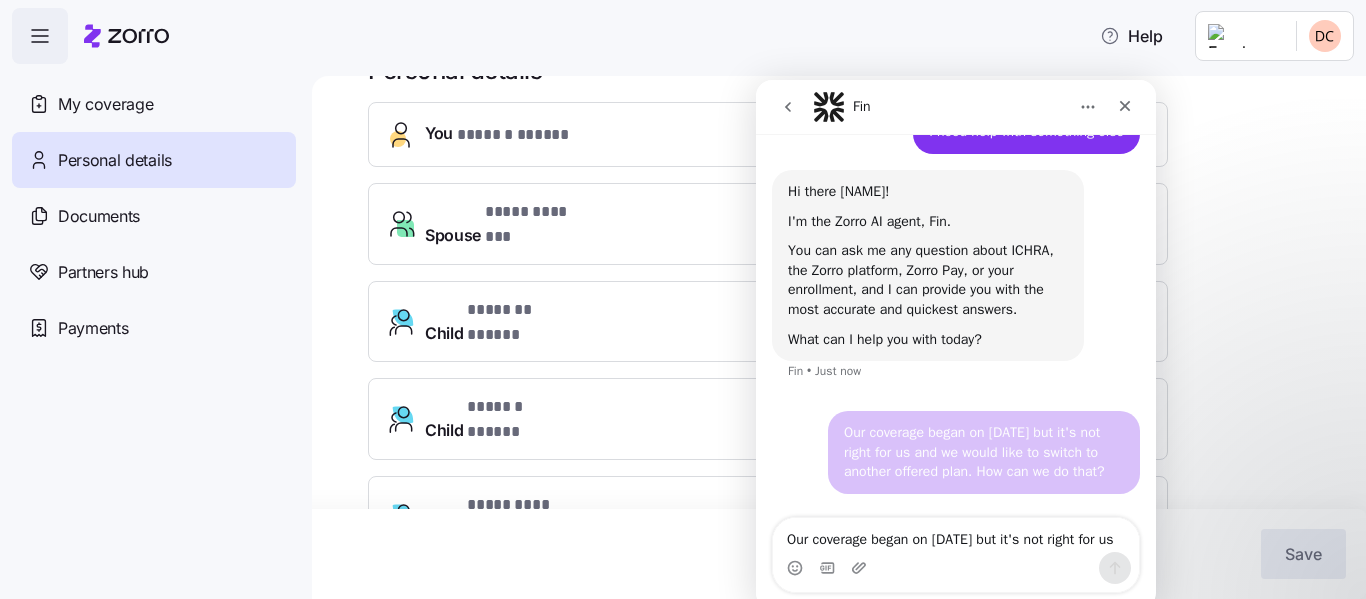 type 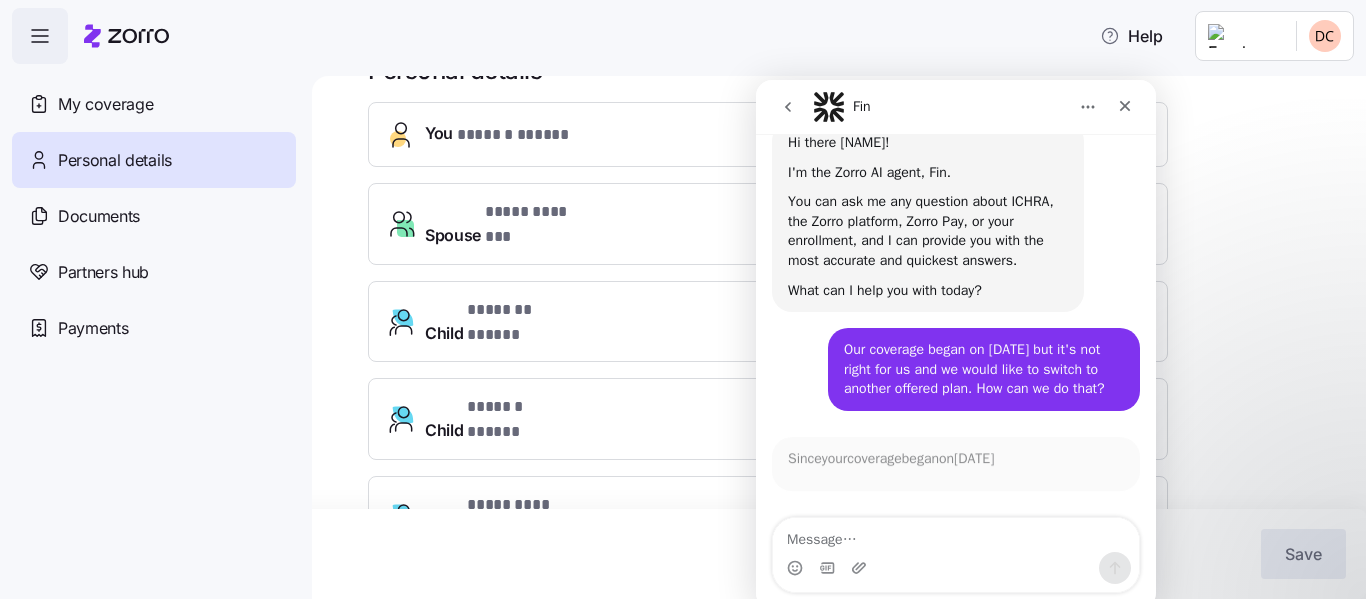 scroll, scrollTop: 225, scrollLeft: 0, axis: vertical 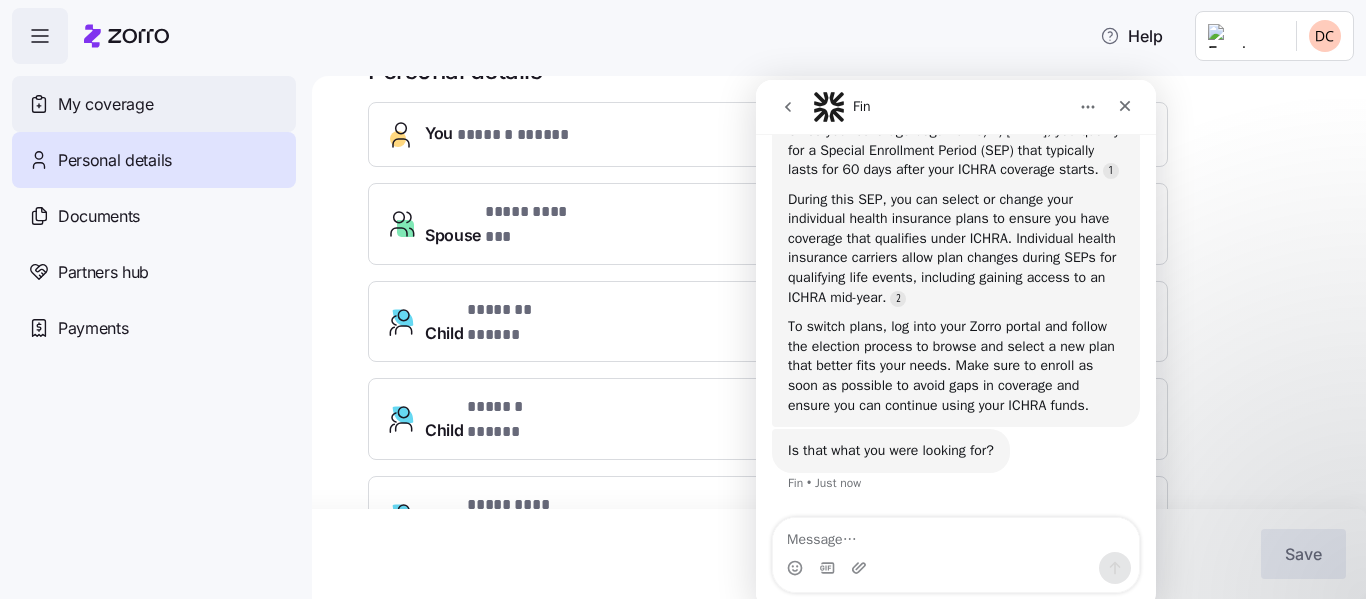 click on "My coverage" at bounding box center (105, 104) 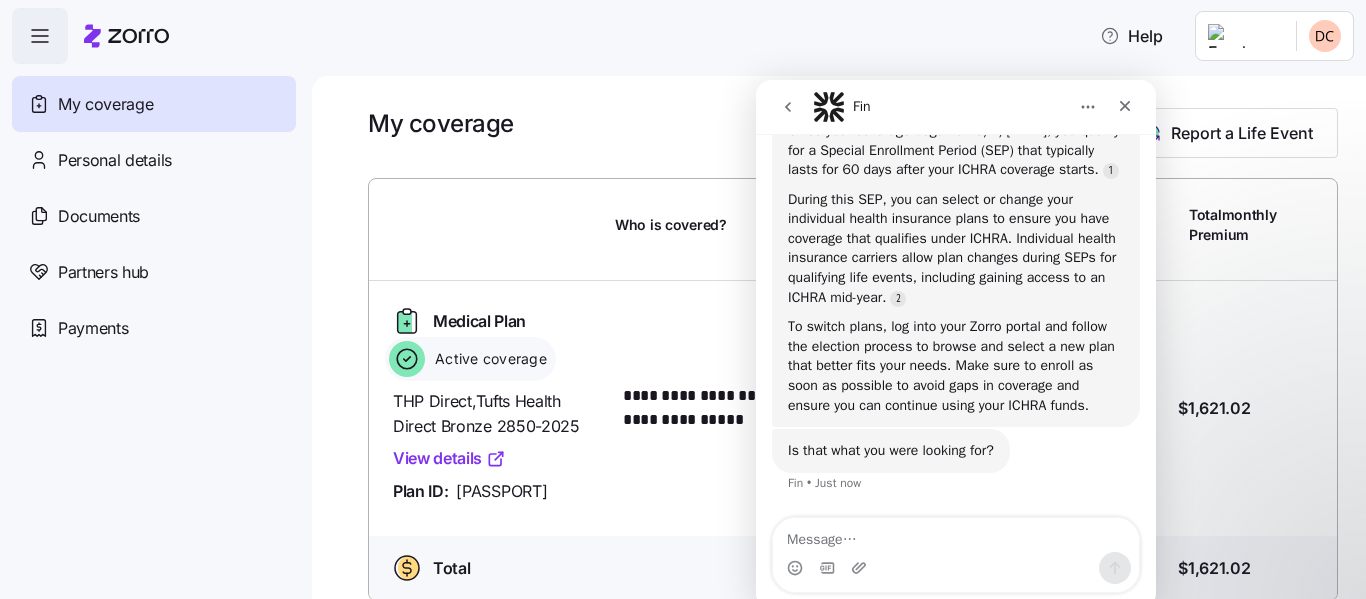 click at bounding box center (1304, 225) 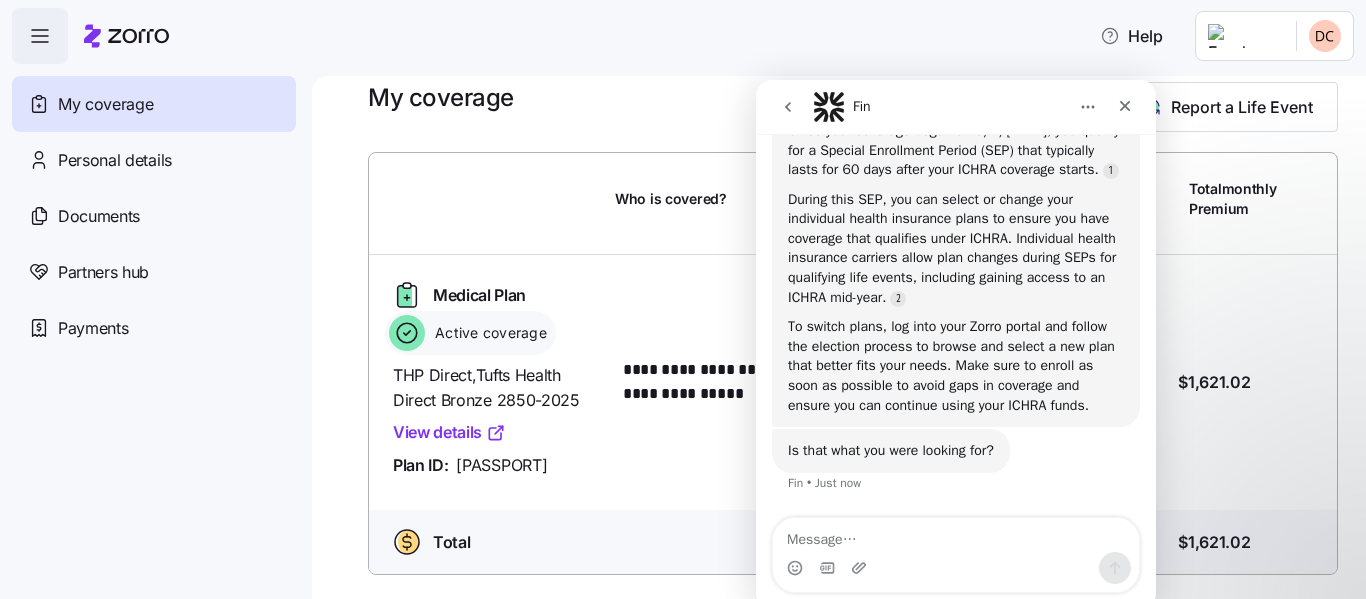 click 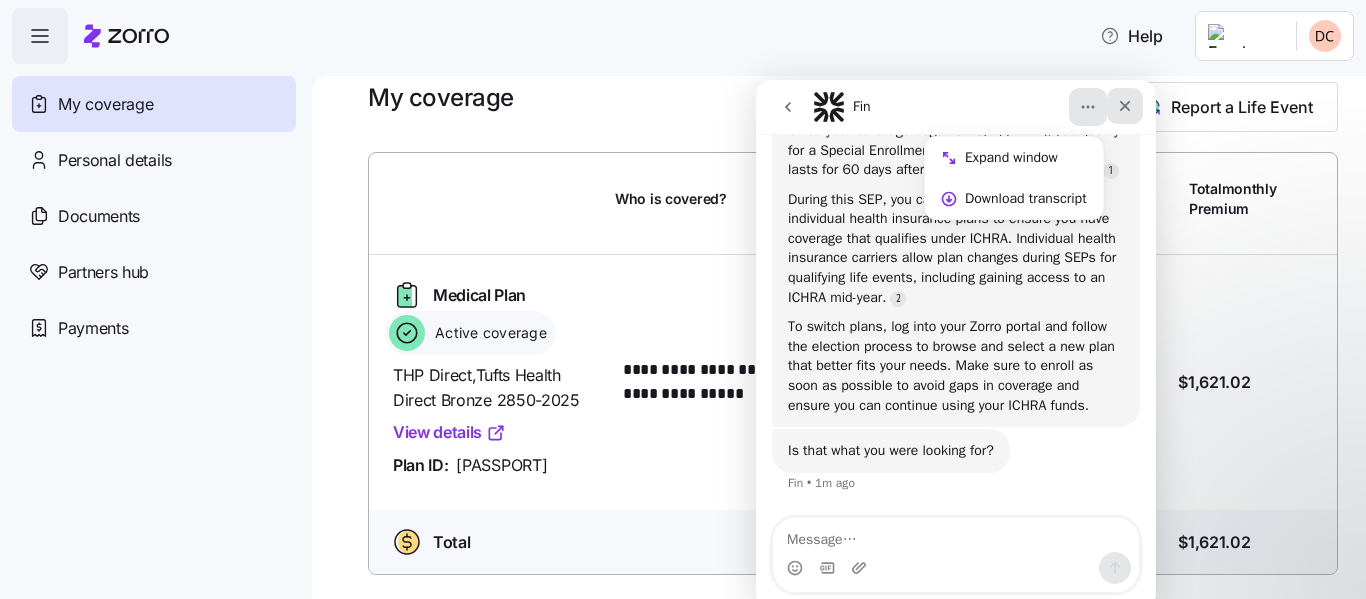 click at bounding box center [1125, 106] 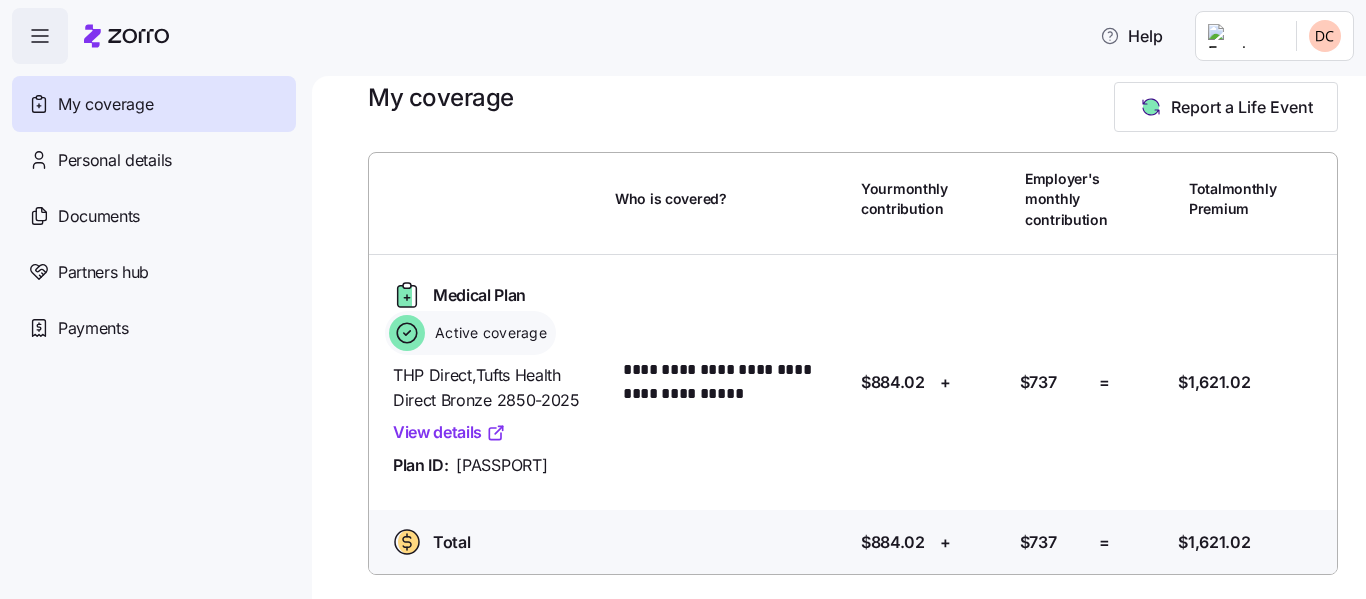 scroll, scrollTop: 0, scrollLeft: 0, axis: both 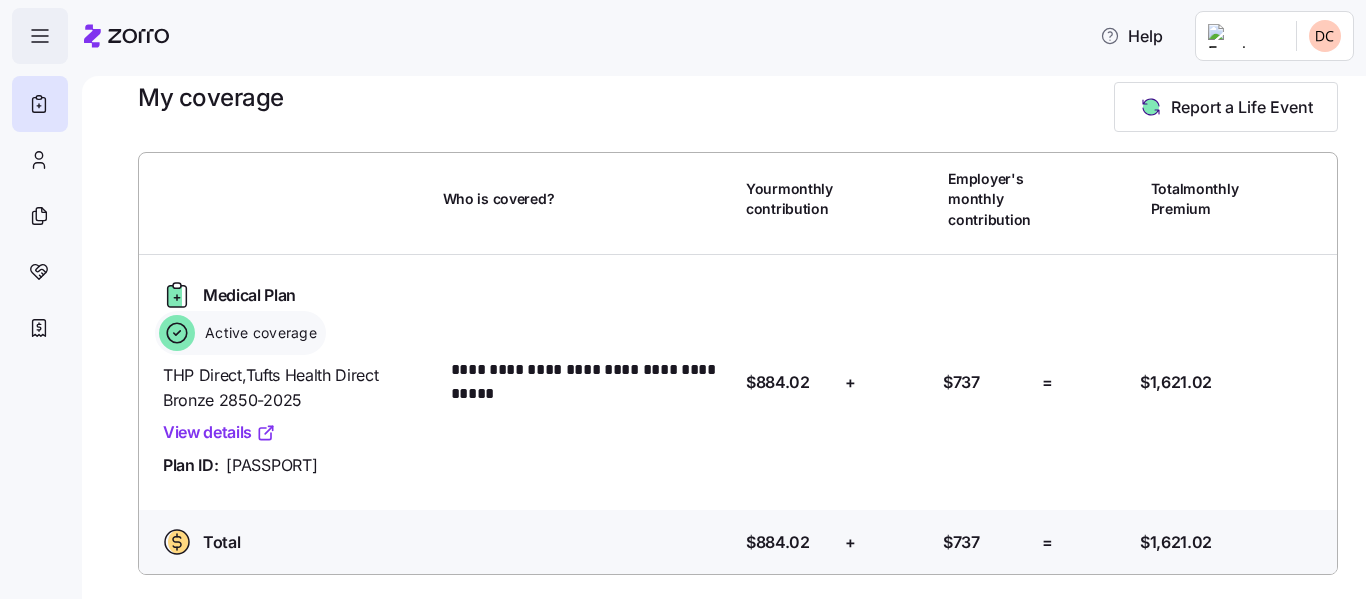 click 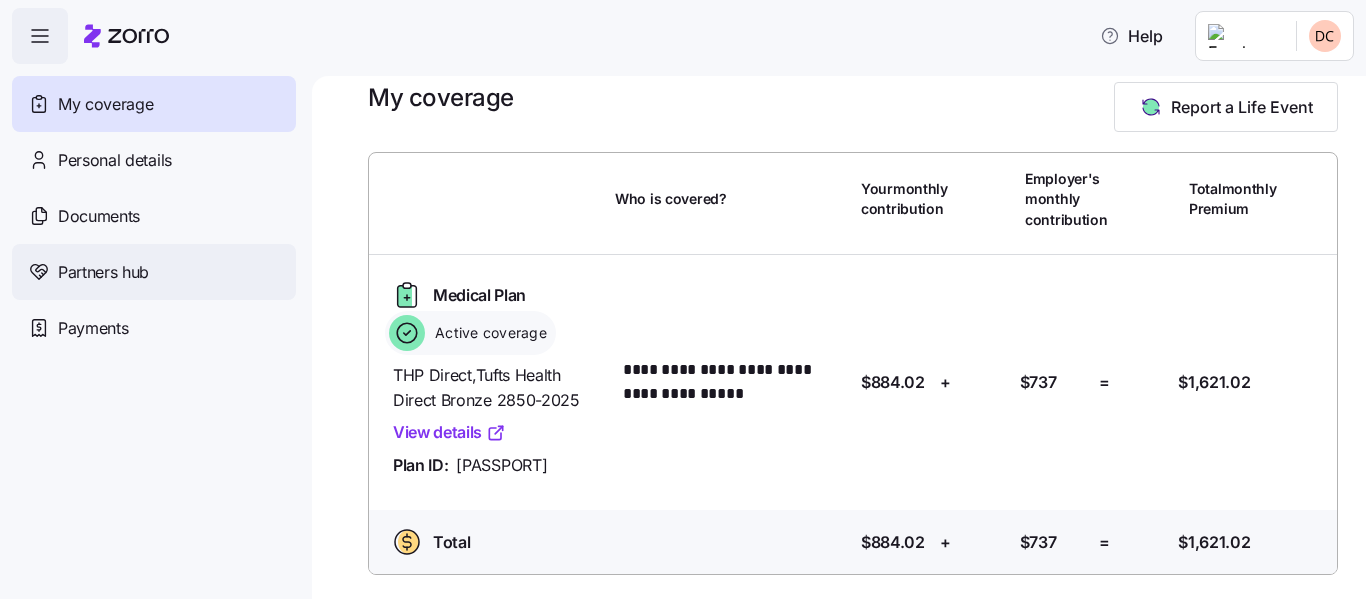 click on "Partners hub" at bounding box center (103, 272) 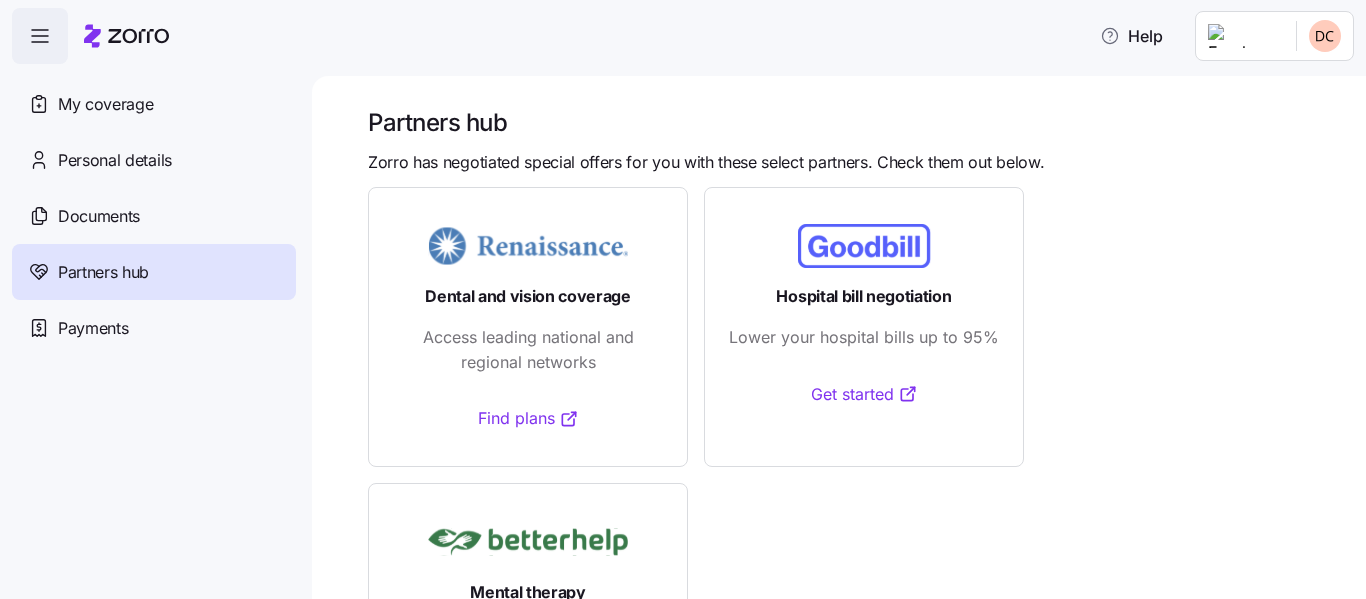 scroll, scrollTop: 0, scrollLeft: 0, axis: both 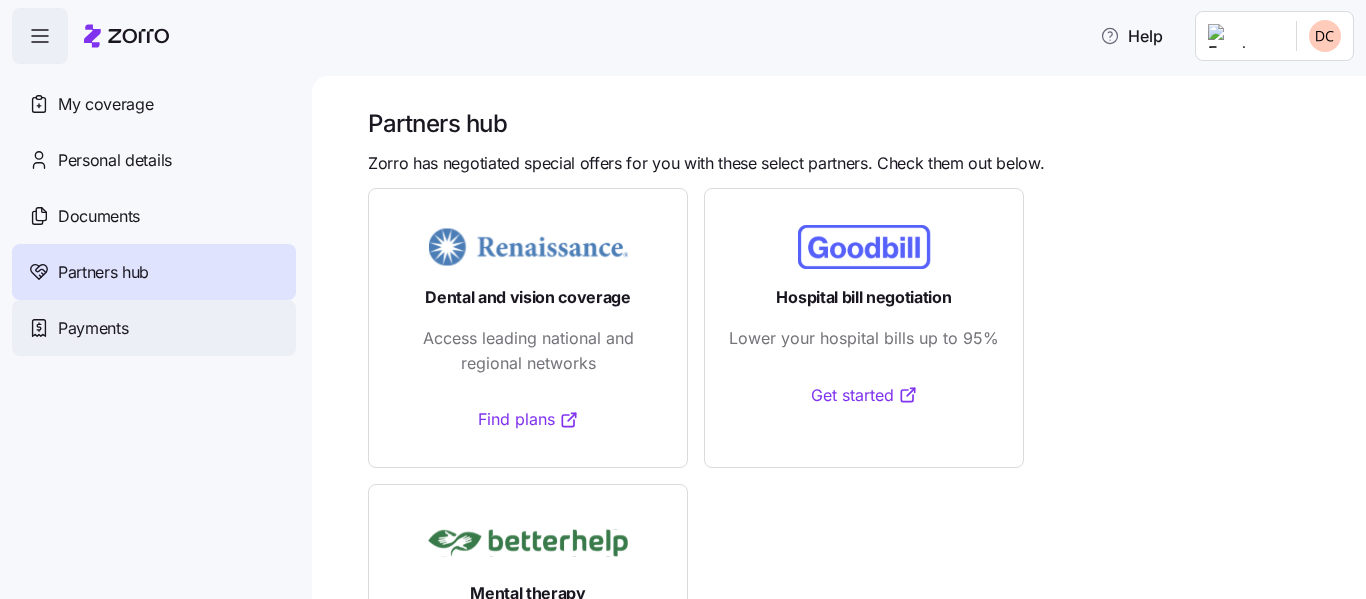 click on "Payments" at bounding box center (93, 328) 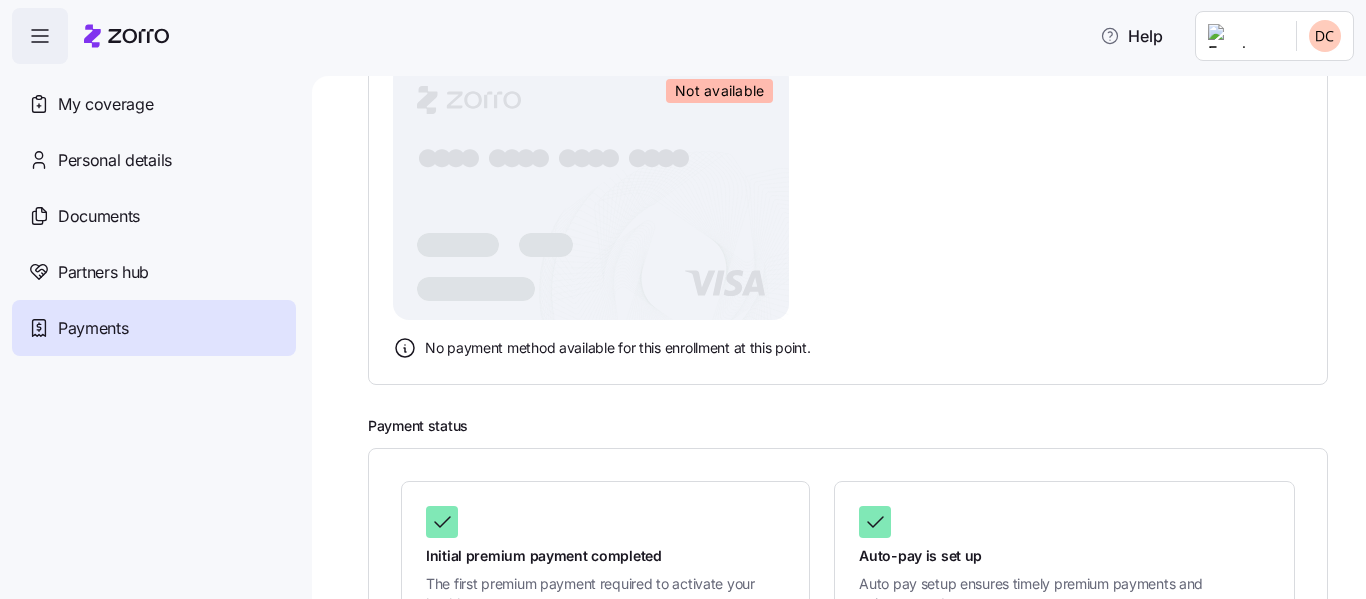 scroll, scrollTop: 437, scrollLeft: 0, axis: vertical 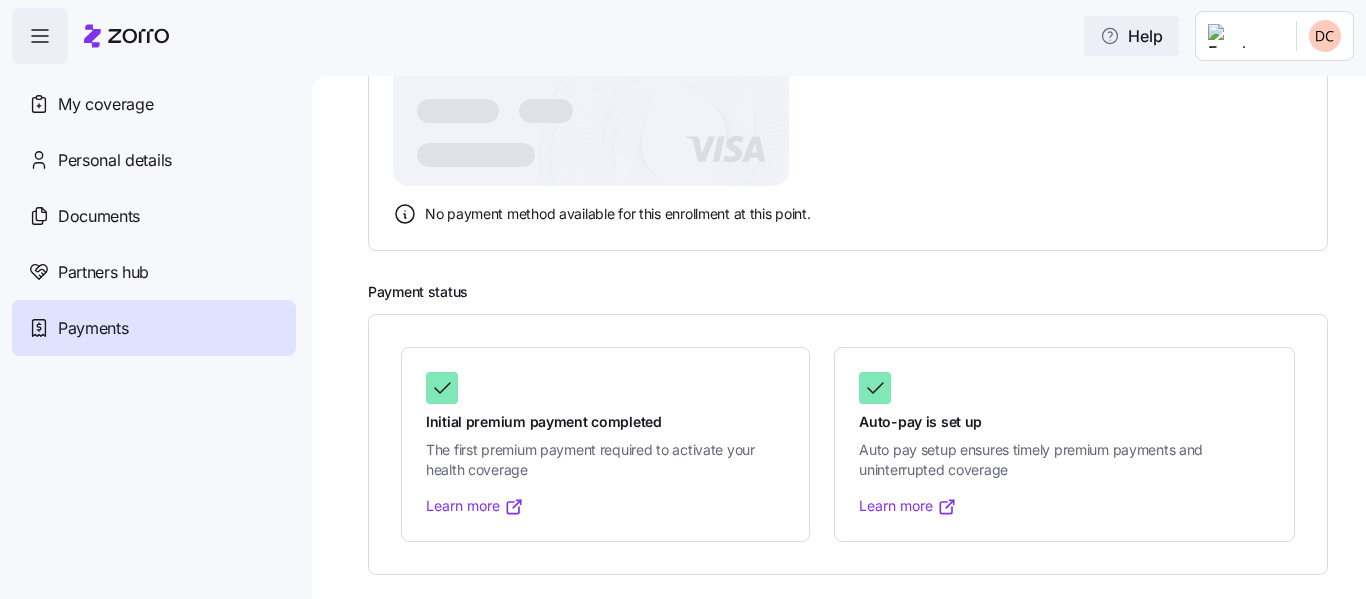 click on "Help" at bounding box center [1131, 36] 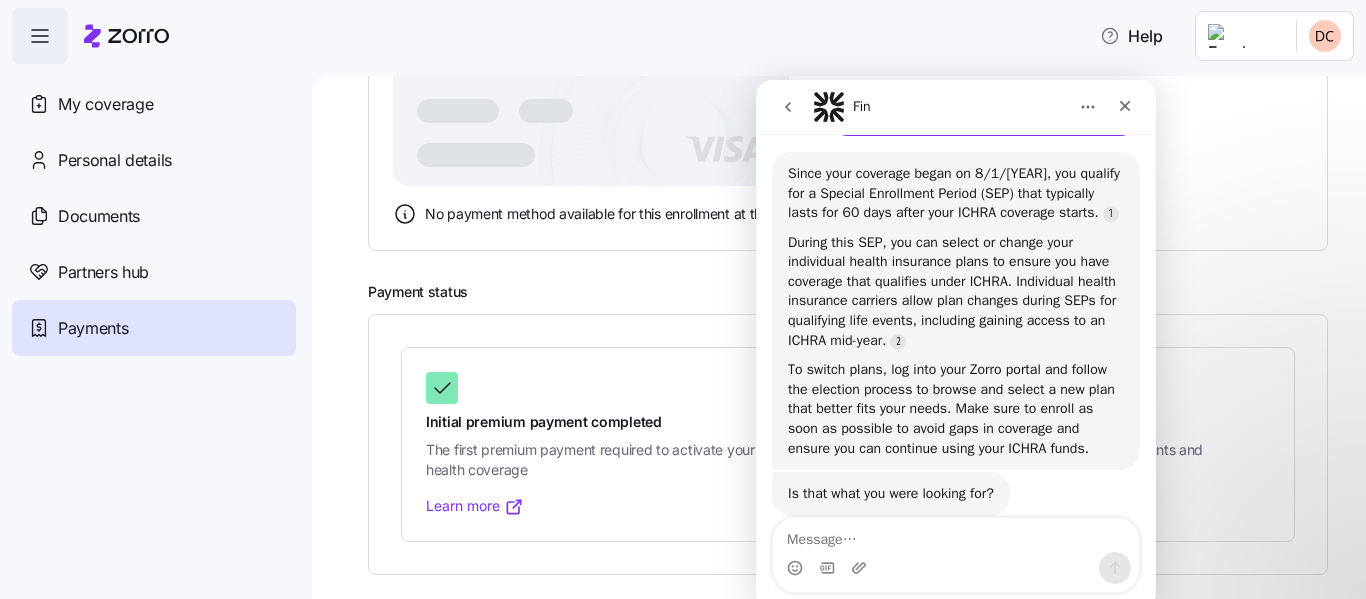 scroll, scrollTop: 561, scrollLeft: 0, axis: vertical 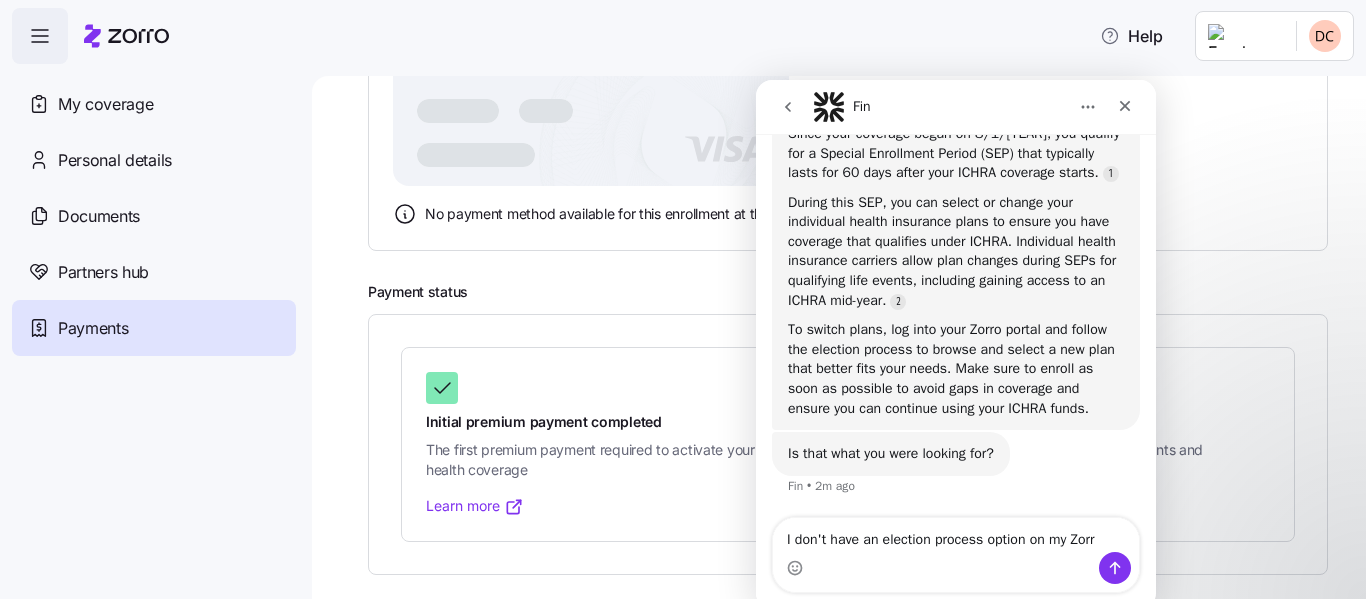 type on "I don't have an election process option on my Zorro" 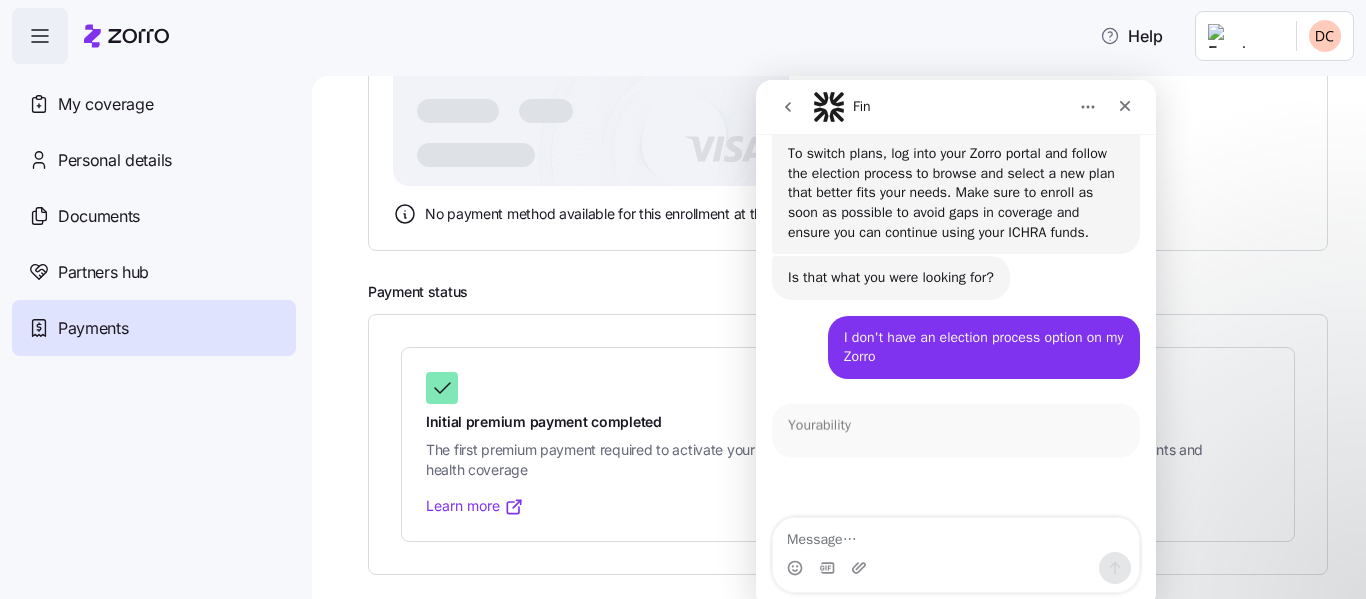 scroll, scrollTop: 763, scrollLeft: 0, axis: vertical 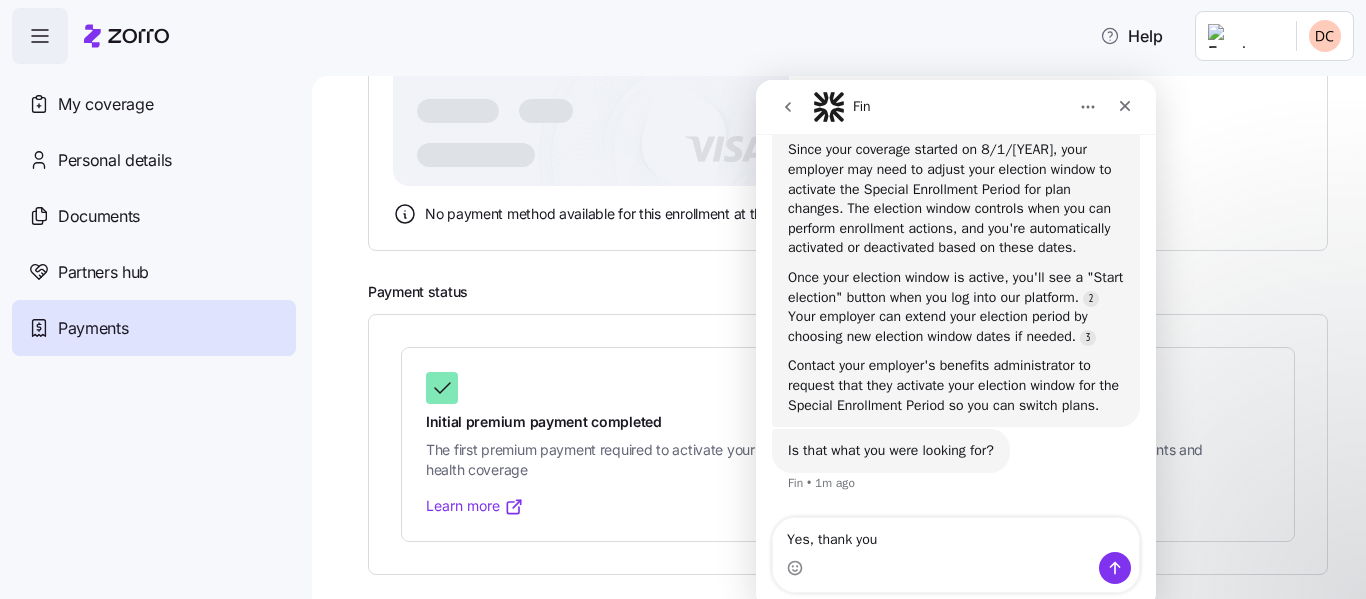 type on "Yes, thank you!" 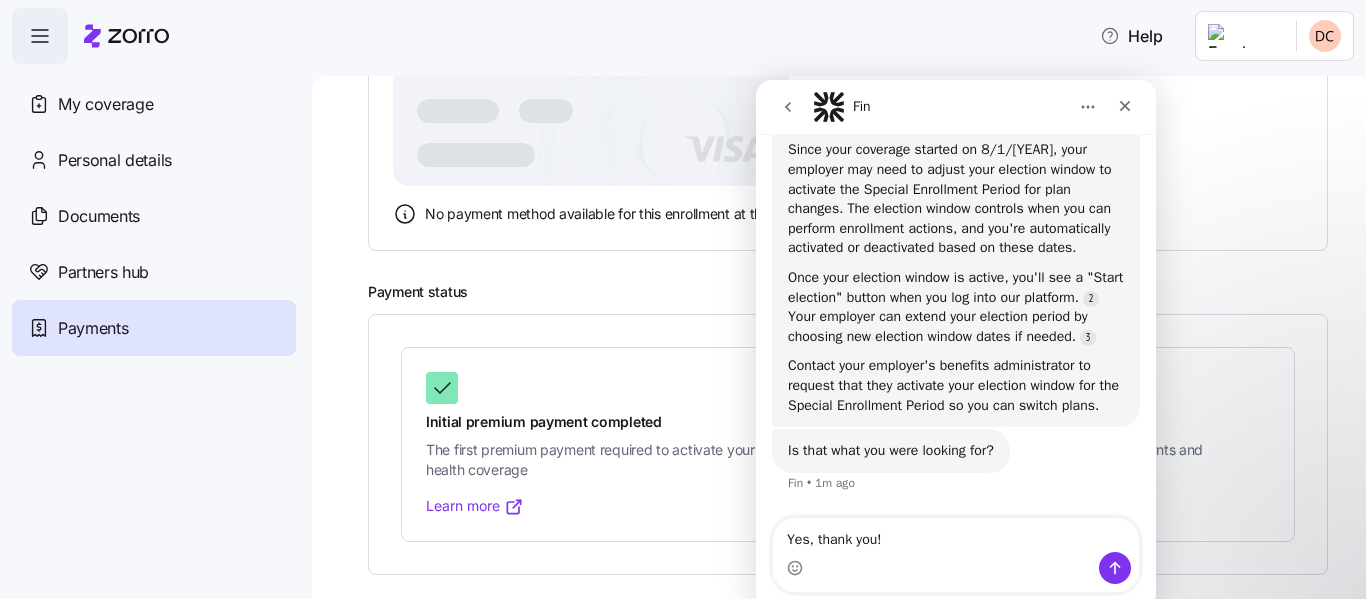 type 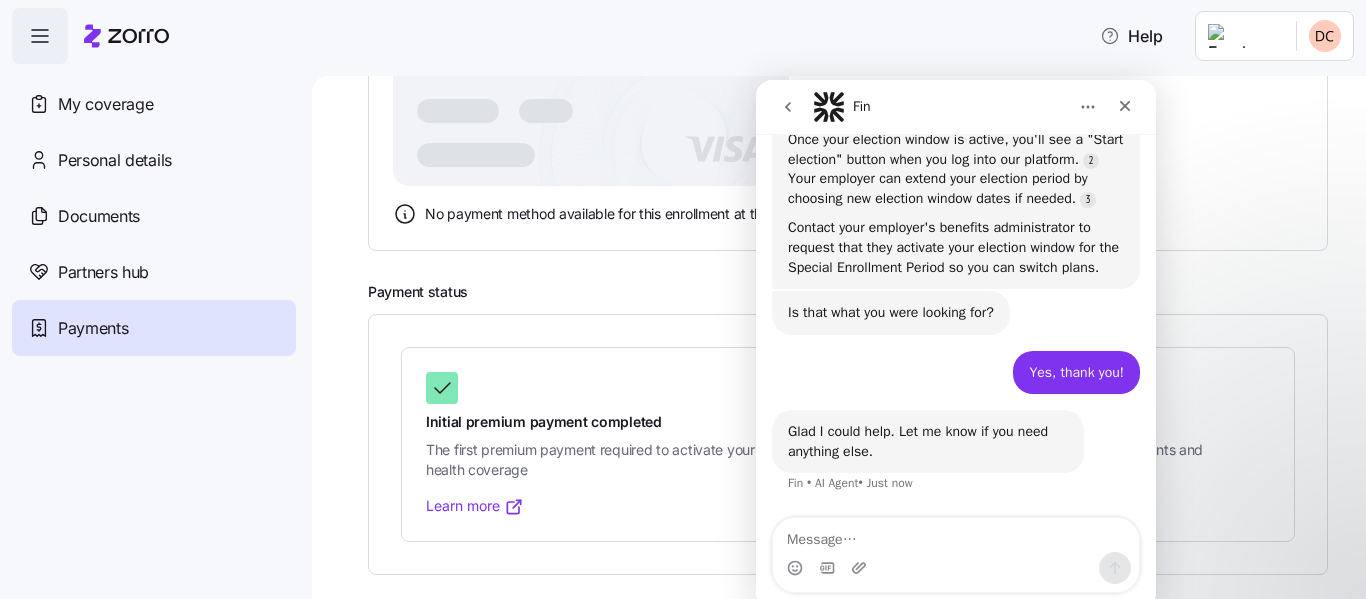 scroll, scrollTop: 1287, scrollLeft: 0, axis: vertical 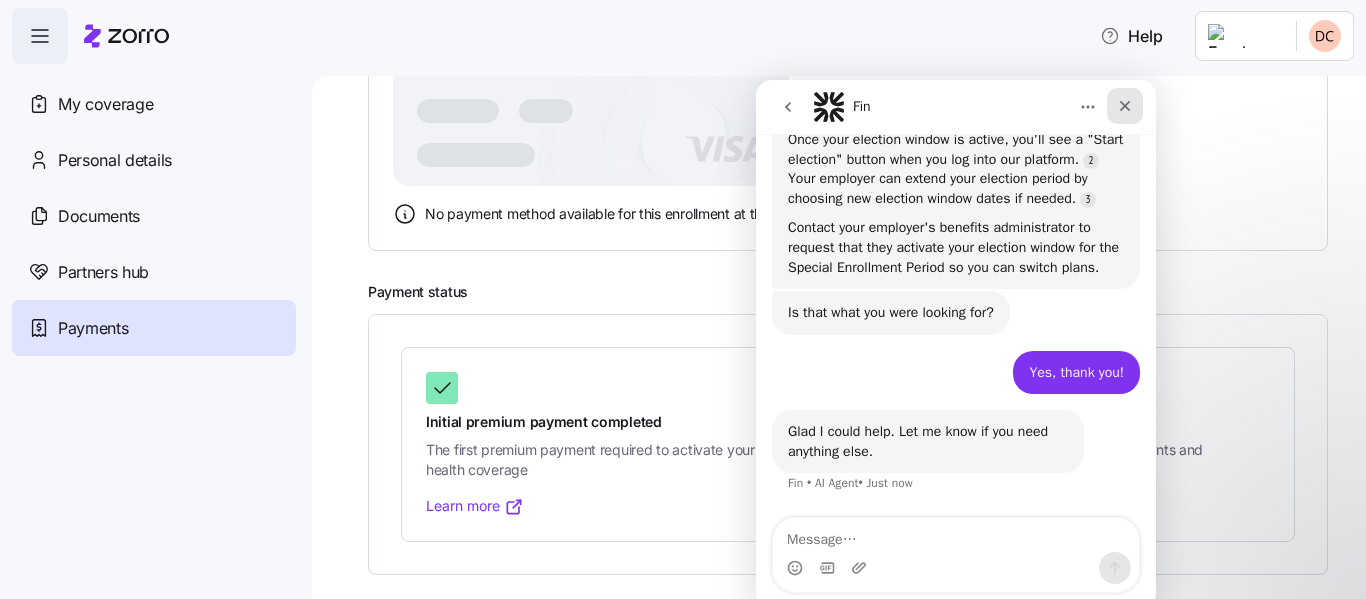 click 